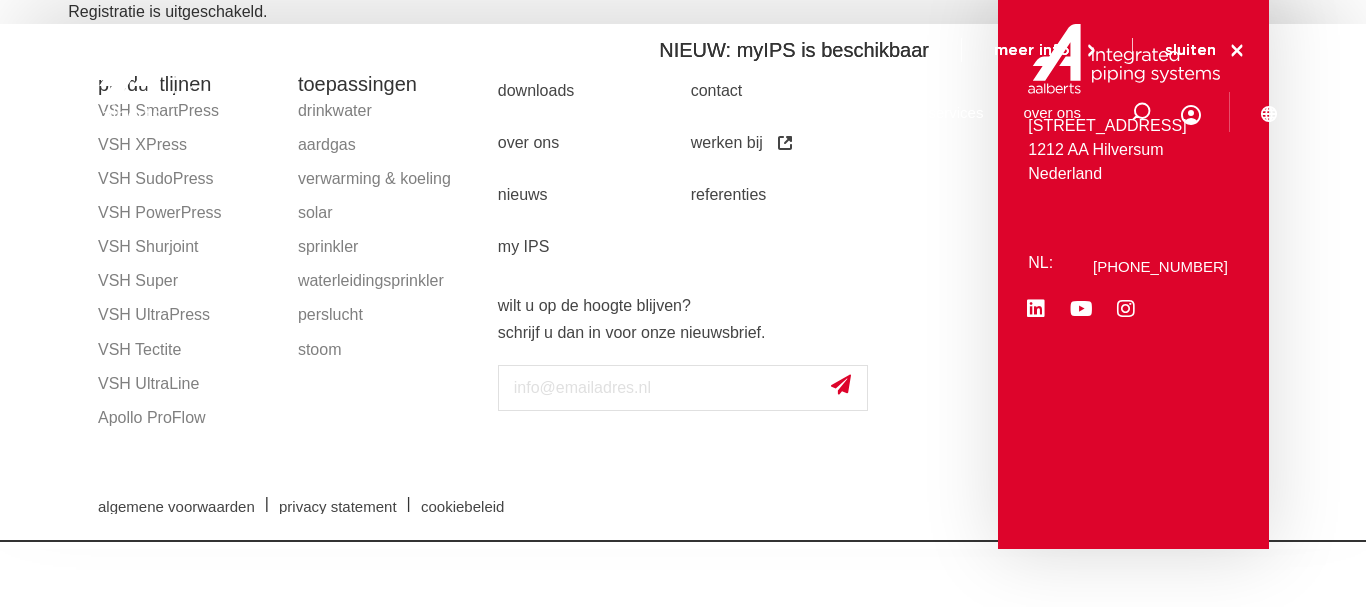 scroll, scrollTop: 0, scrollLeft: 0, axis: both 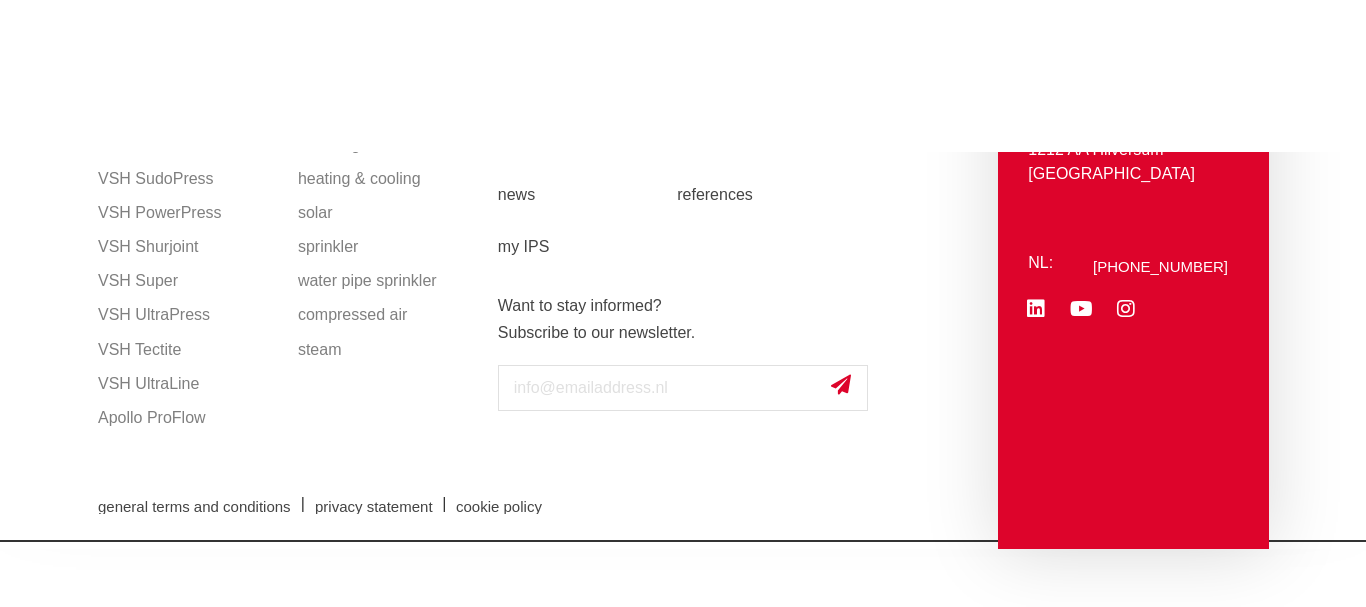 drag, startPoint x: 1197, startPoint y: 3, endPoint x: 793, endPoint y: 77, distance: 410.7213 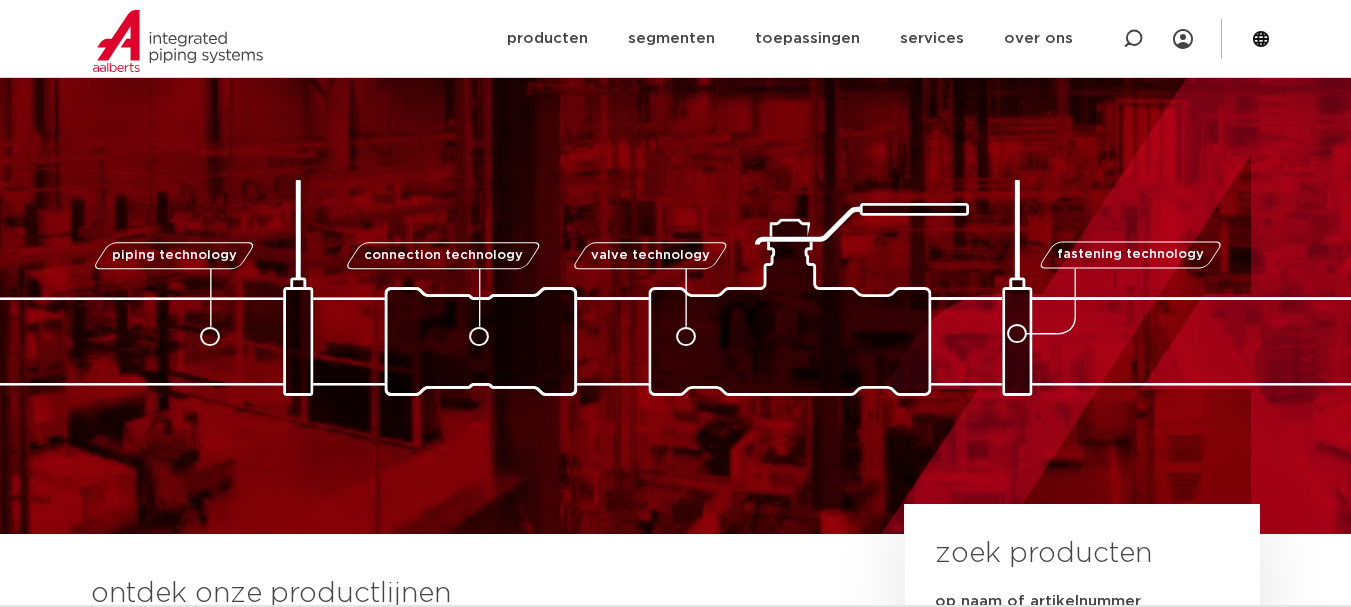 scroll, scrollTop: 100, scrollLeft: 0, axis: vertical 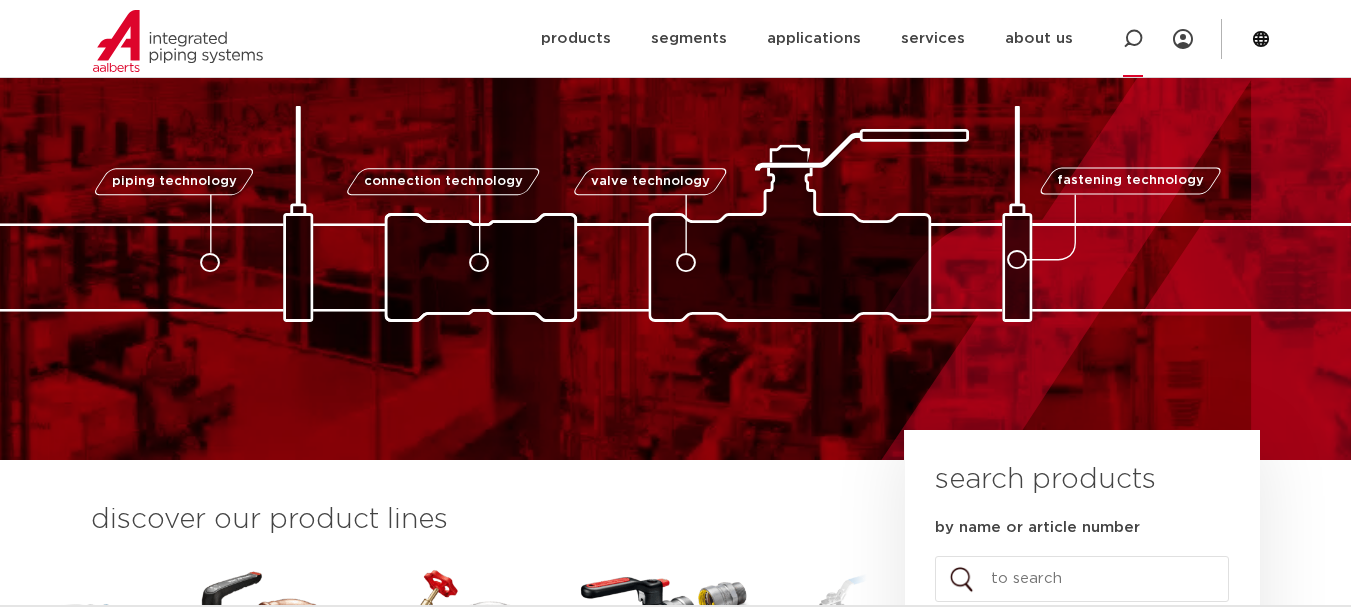 click 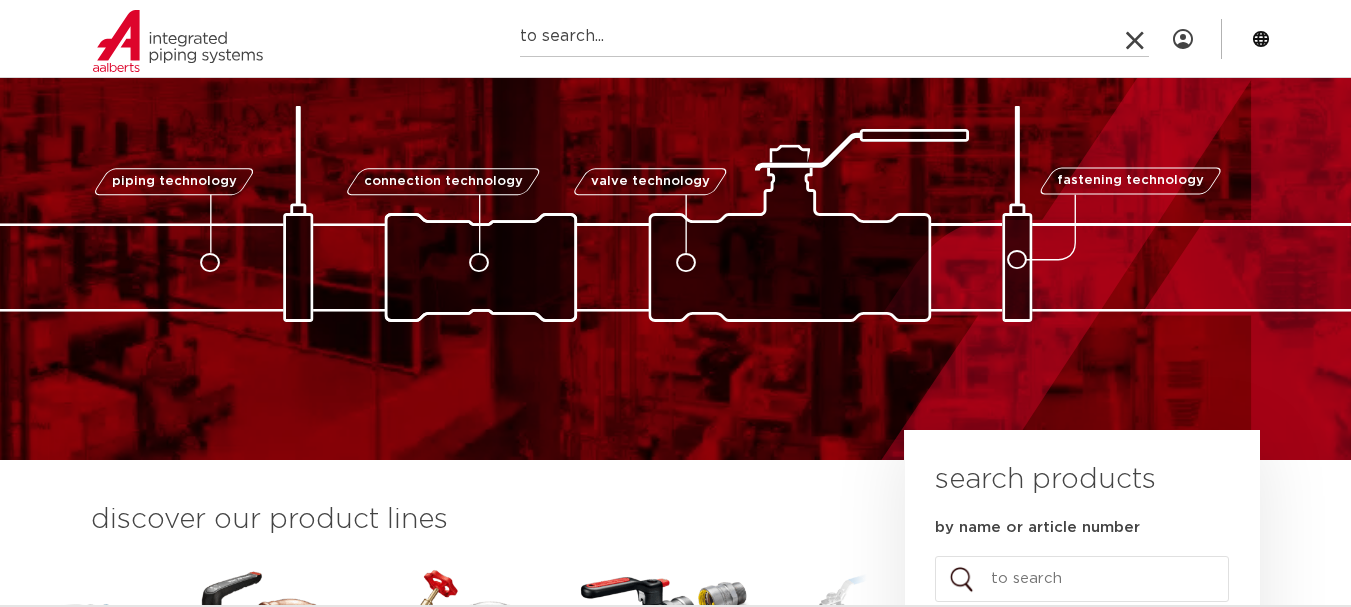 paste on "PB500" 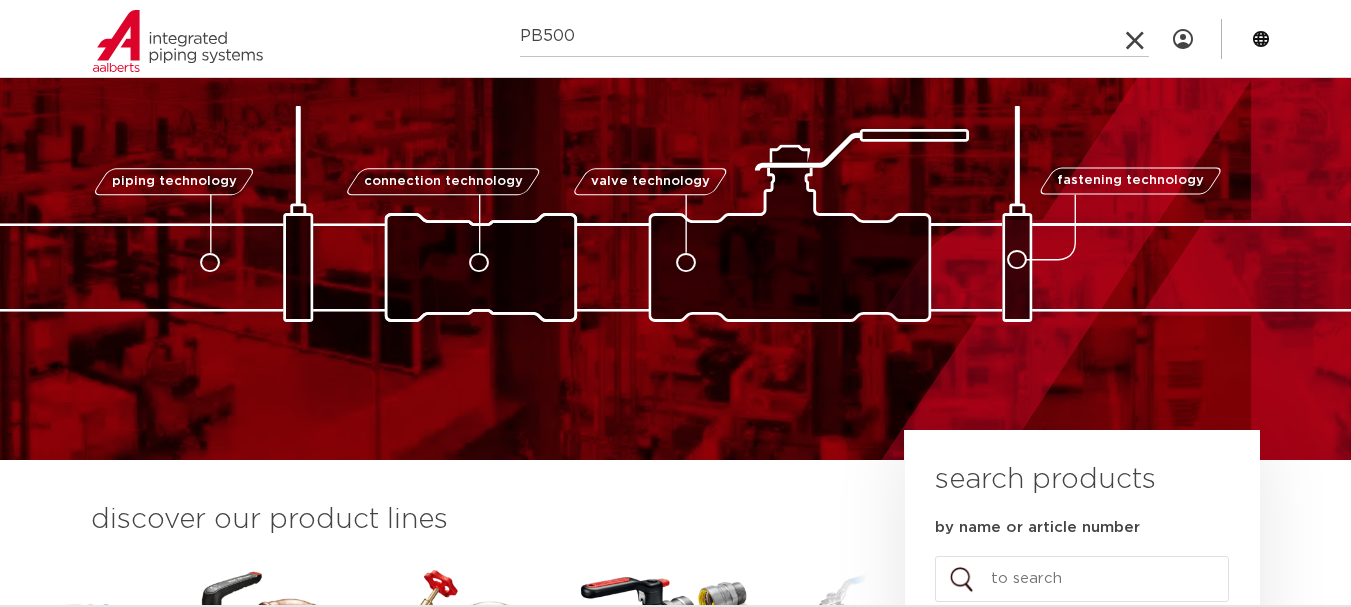 type on "PB500" 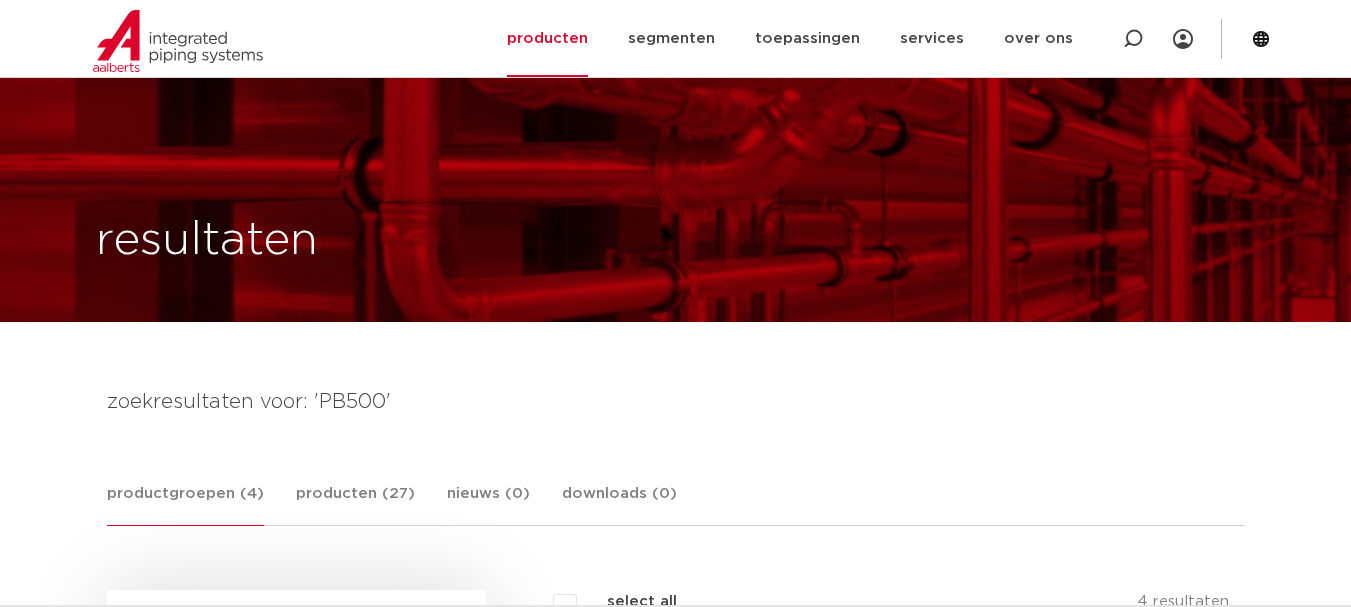 scroll, scrollTop: 400, scrollLeft: 0, axis: vertical 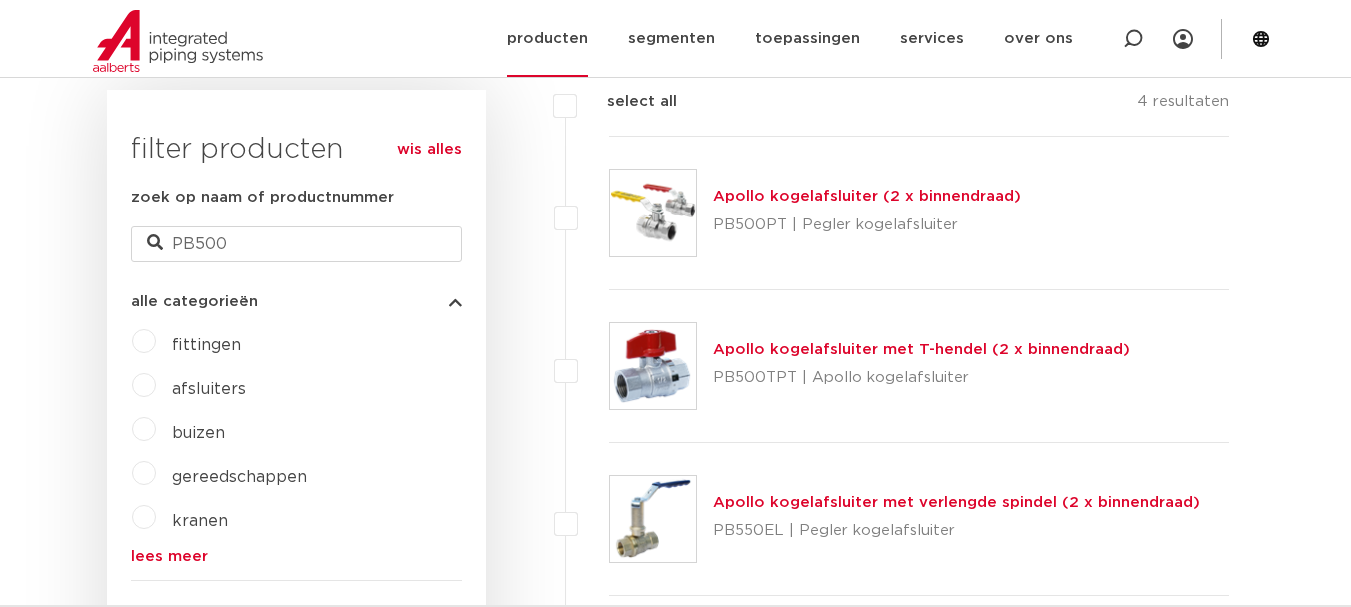 click 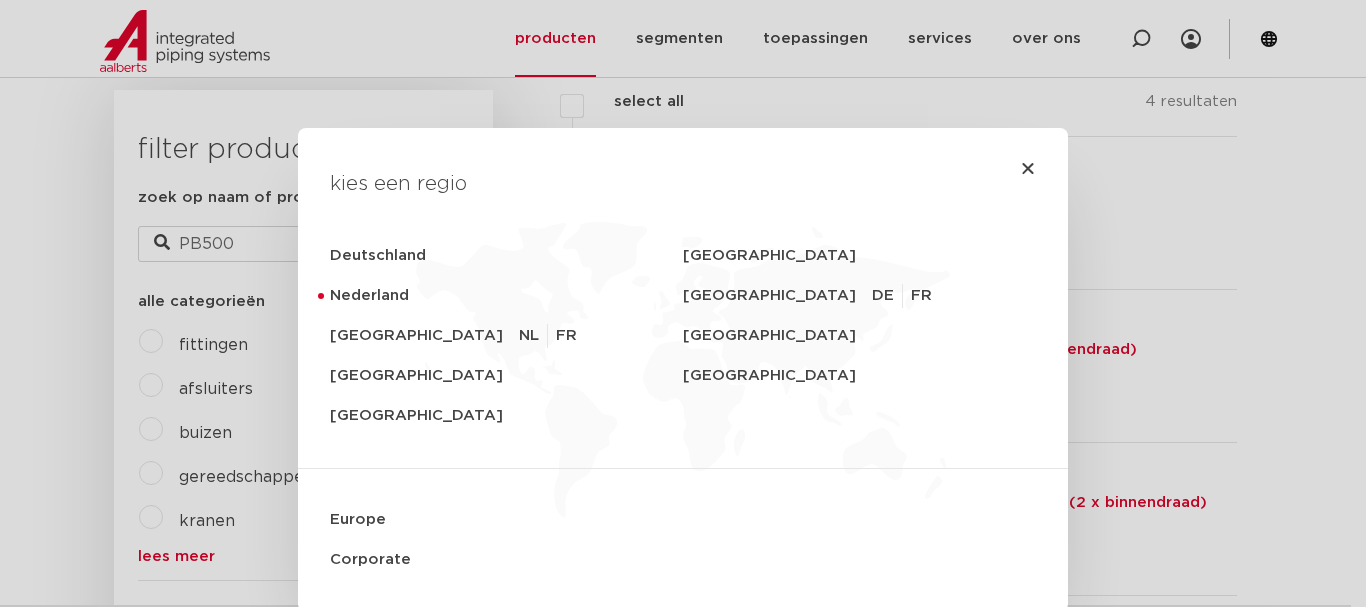 click on "kies een regio
[GEOGRAPHIC_DATA]
[GEOGRAPHIC_DATA]
[GEOGRAPHIC_DATA]
[GEOGRAPHIC_DATA]
DE
FR
[GEOGRAPHIC_DATA]
NL
FR
[GEOGRAPHIC_DATA]
[GEOGRAPHIC_DATA]
[GEOGRAPHIC_DATA]
[GEOGRAPHIC_DATA]
[GEOGRAPHIC_DATA]
Corporate
[GEOGRAPHIC_DATA]
[GEOGRAPHIC_DATA]
[GEOGRAPHIC_DATA]
[GEOGRAPHIC_DATA]
DE
FR
[GEOGRAPHIC_DATA]
NL
FR
[GEOGRAPHIC_DATA]
[GEOGRAPHIC_DATA]
[GEOGRAPHIC_DATA]
[GEOGRAPHIC_DATA]
[GEOGRAPHIC_DATA]
Corporate" at bounding box center [683, 303] 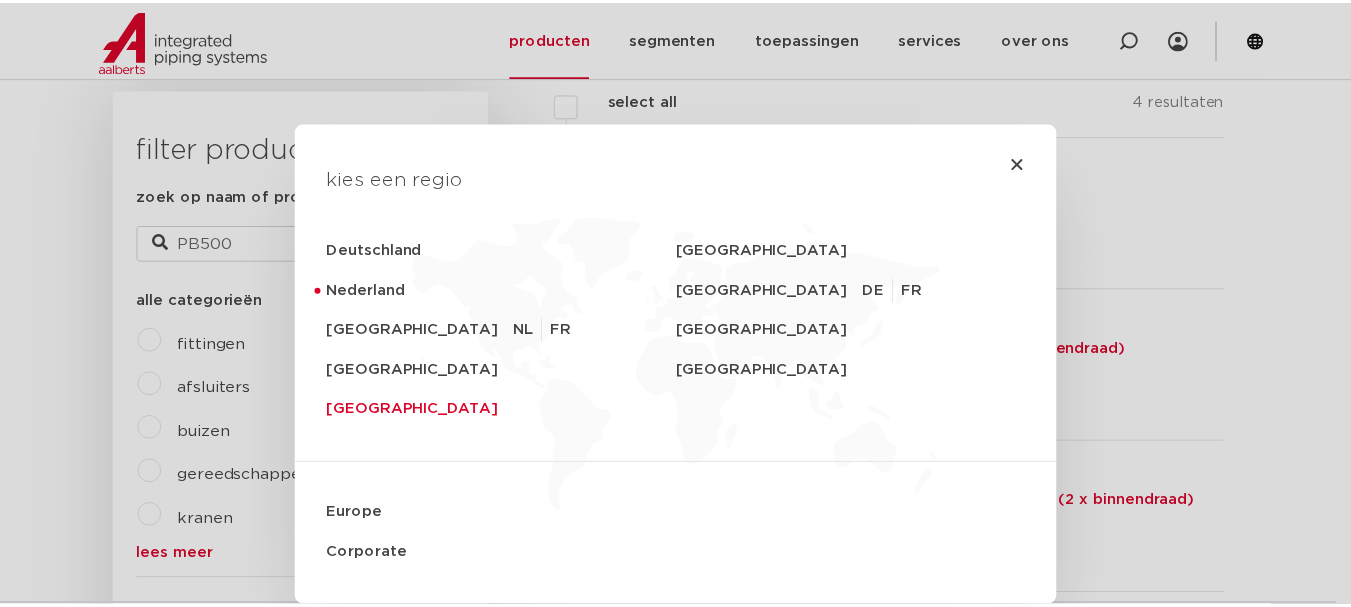 scroll, scrollTop: 20, scrollLeft: 0, axis: vertical 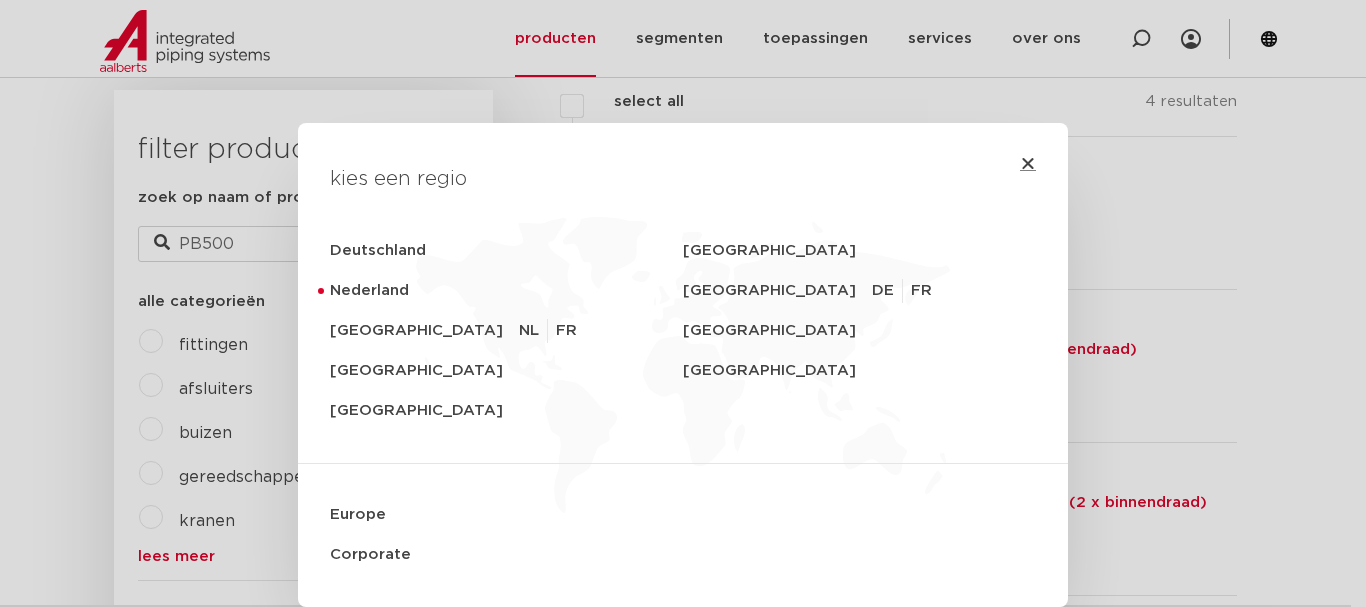 click at bounding box center (1028, 163) 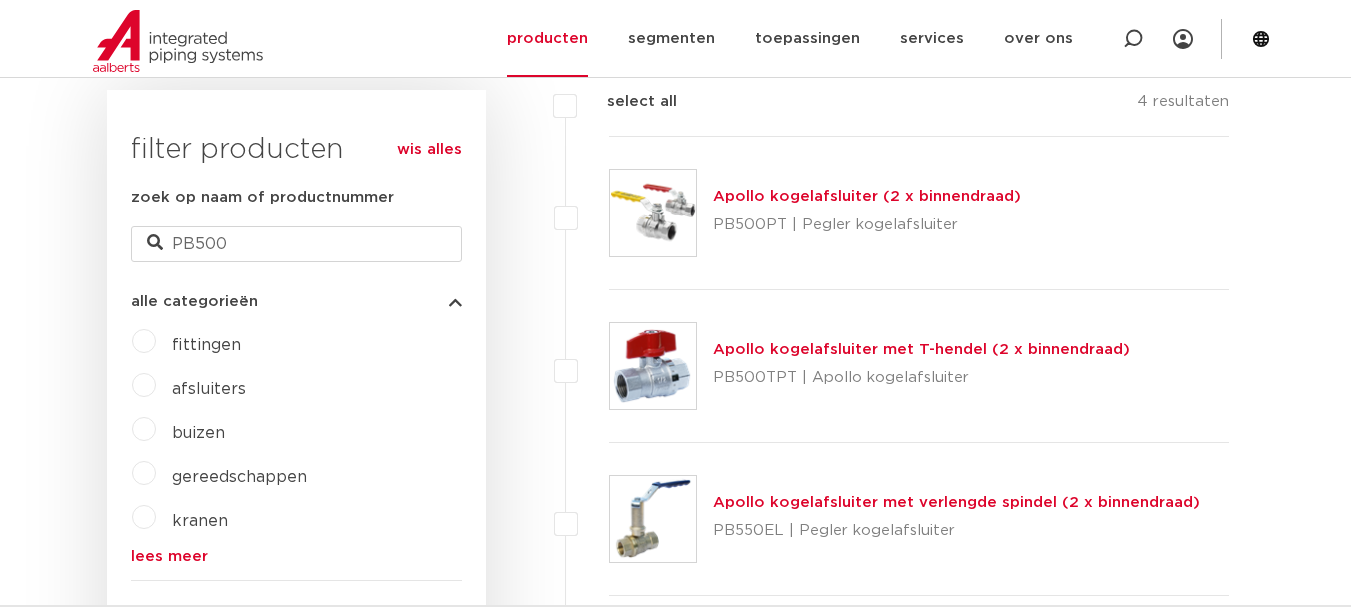click on "Apollo kogelafsluiter (2 x binnendraad)" at bounding box center [867, 196] 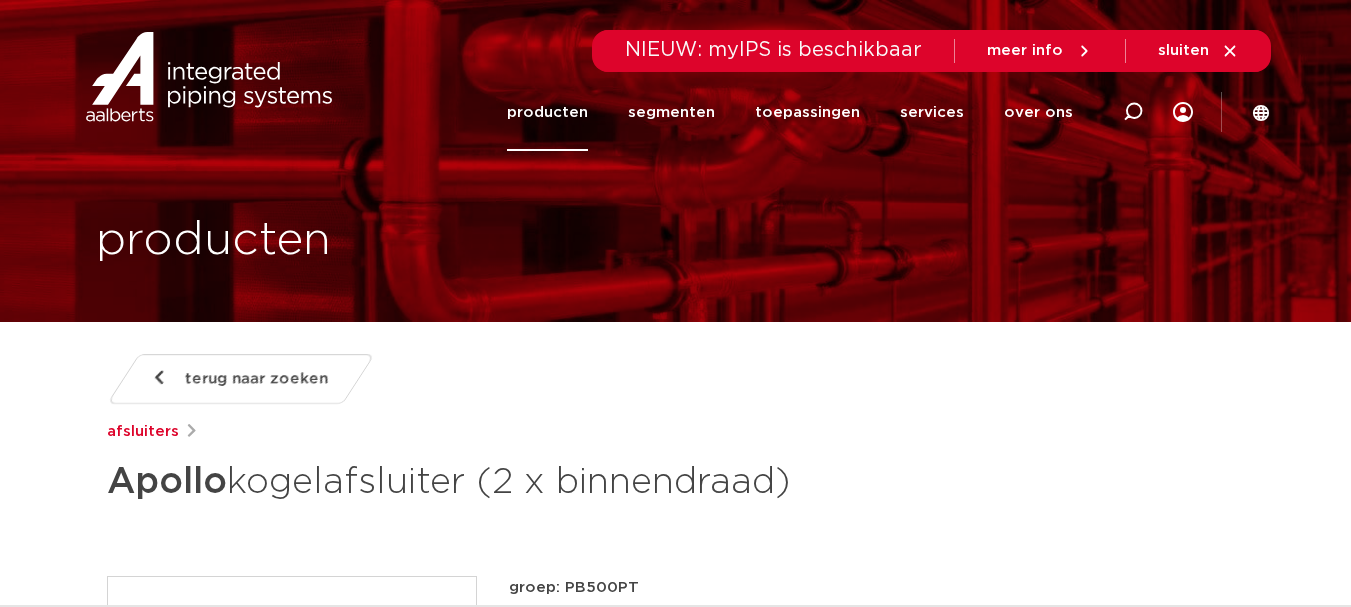 scroll, scrollTop: 0, scrollLeft: 0, axis: both 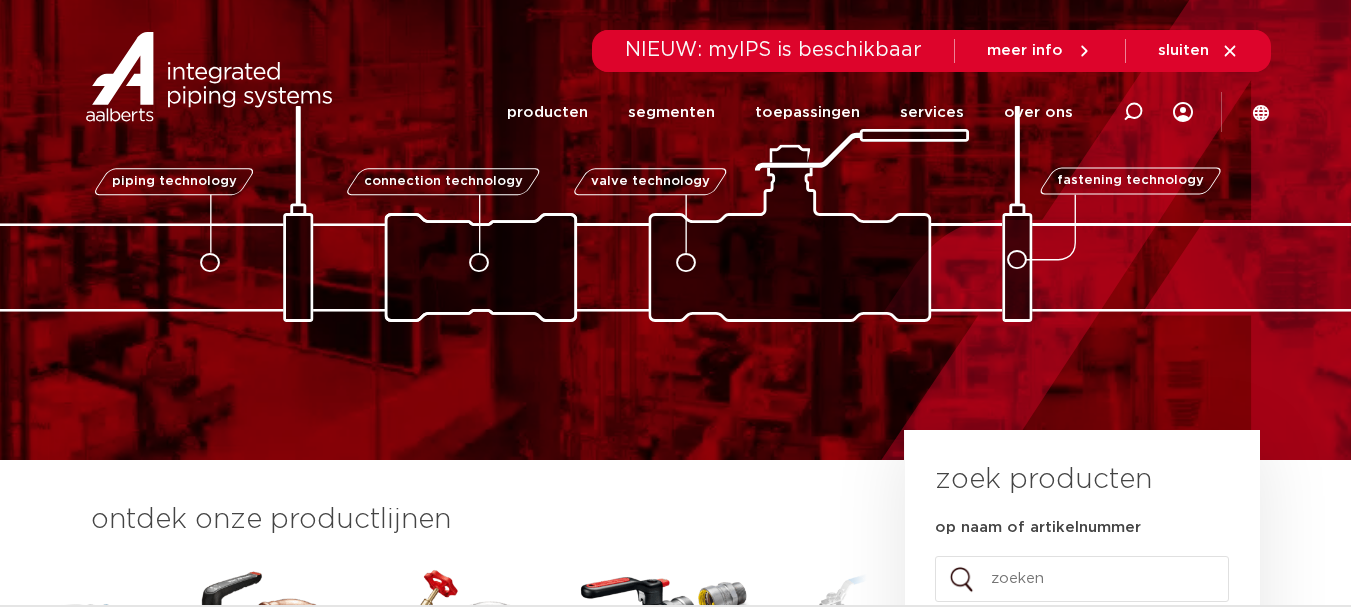 click on "sluiten" at bounding box center [1183, 50] 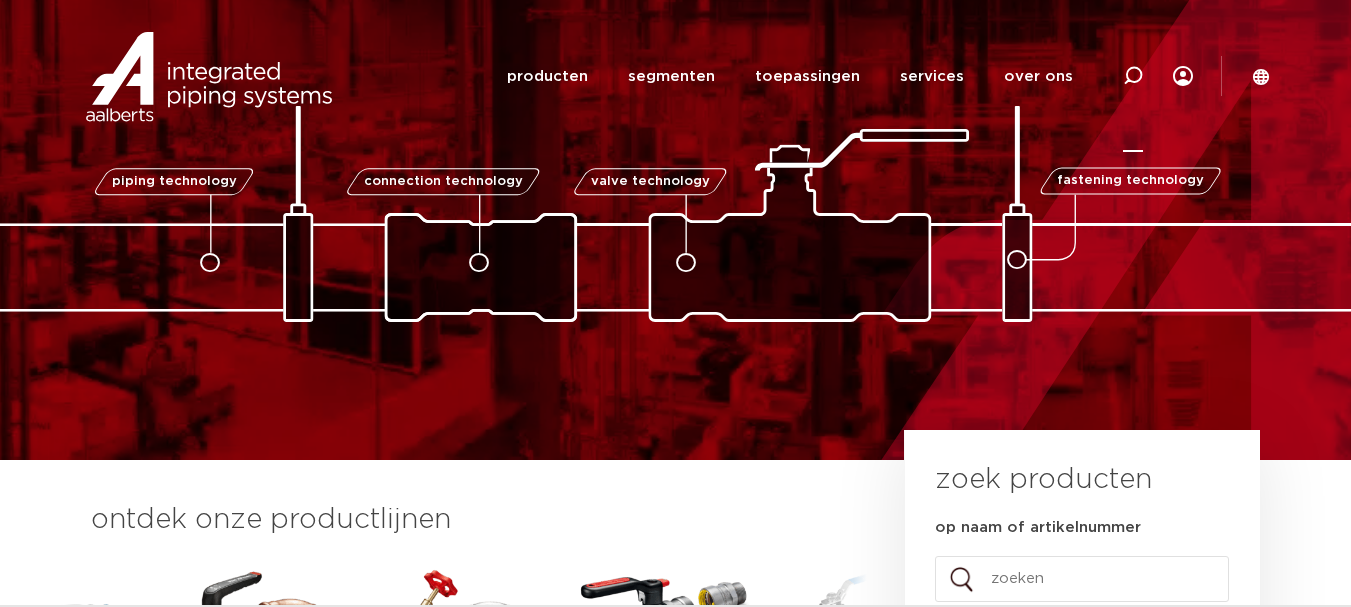 click 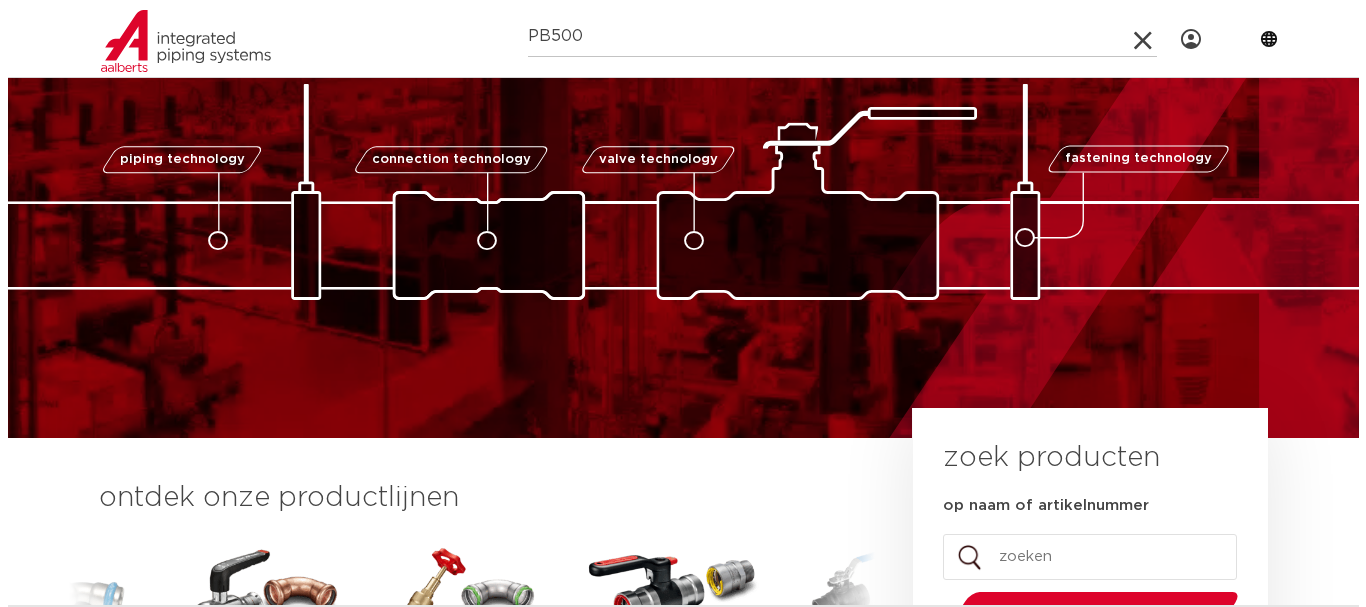 scroll, scrollTop: 0, scrollLeft: 0, axis: both 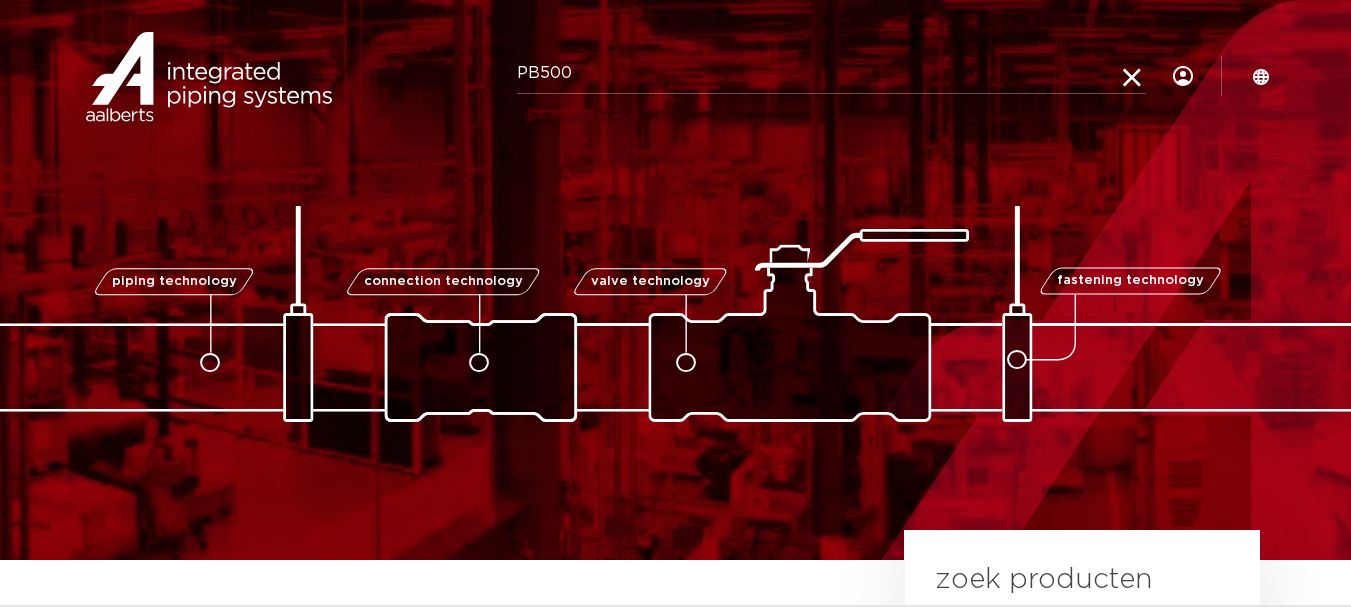 click at bounding box center (1132, 79) 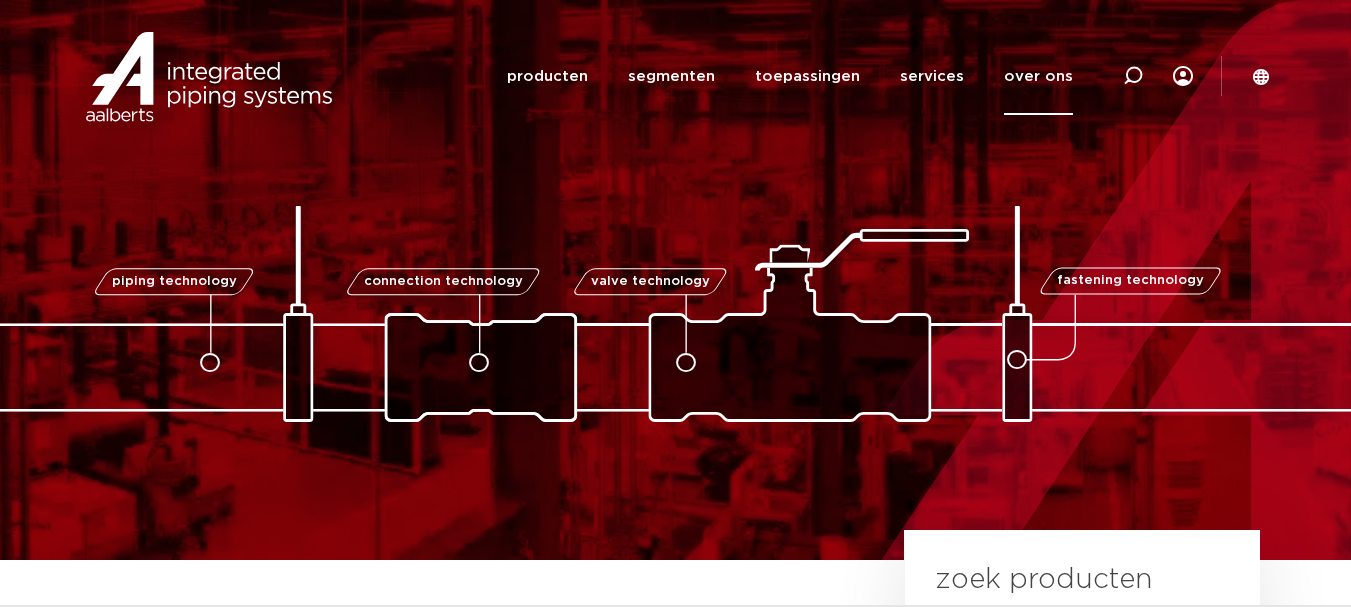 click on "over ons" 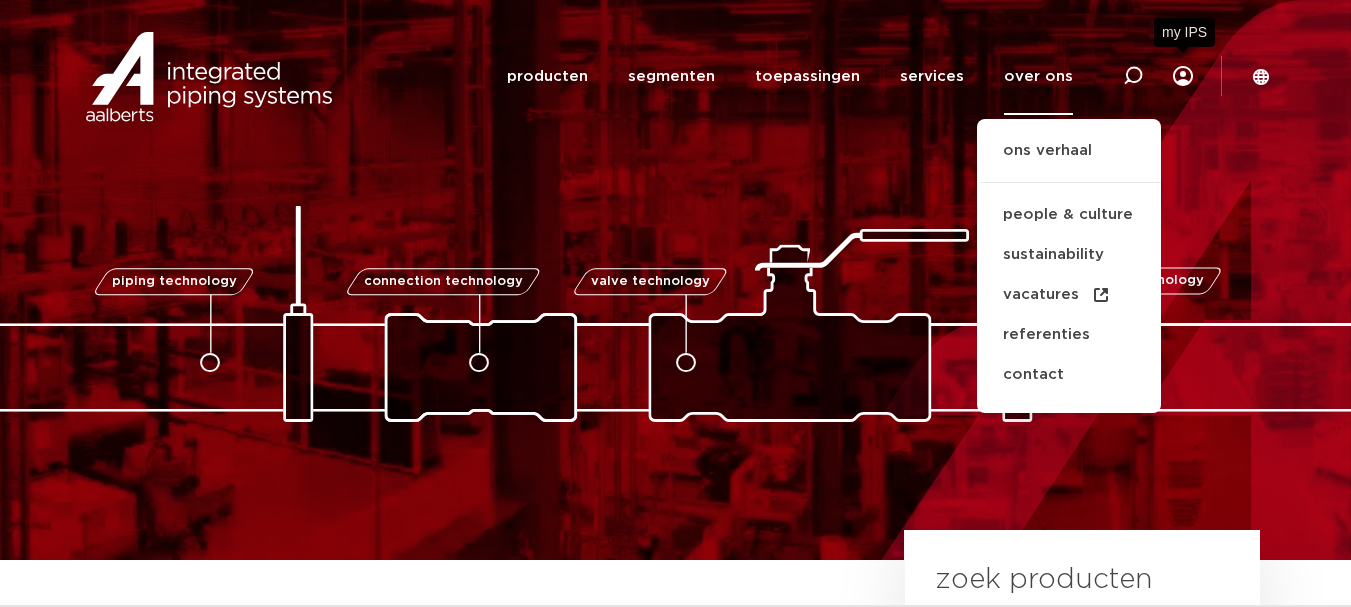 click 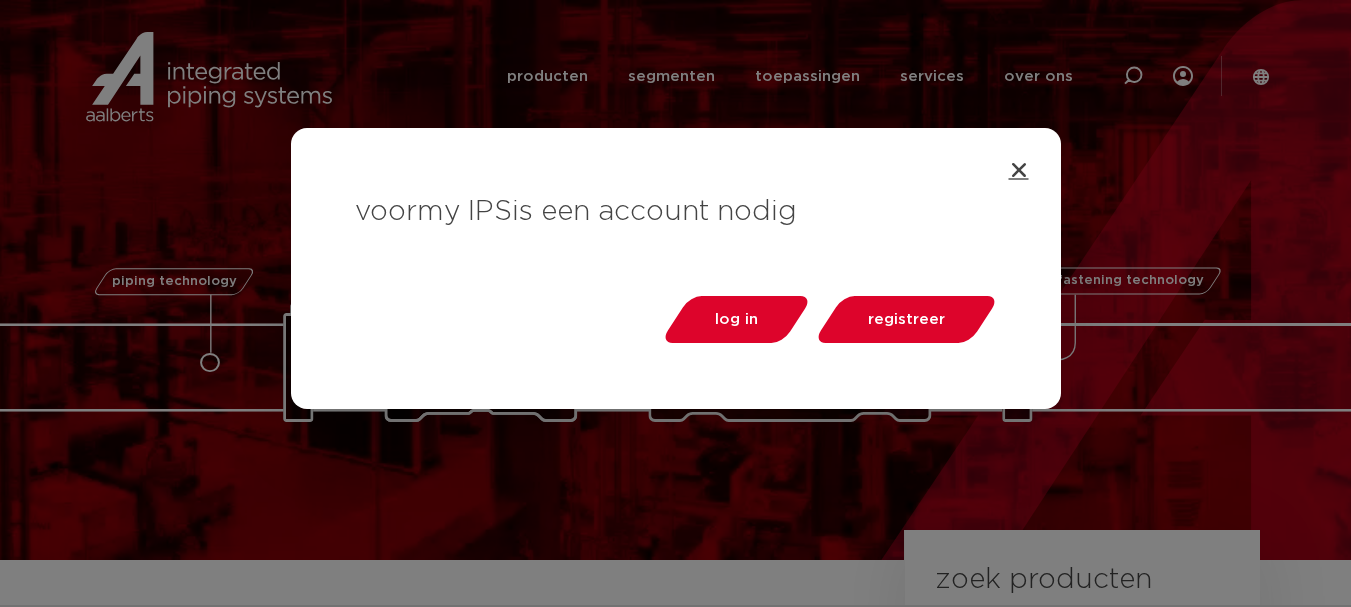 click at bounding box center (1019, 170) 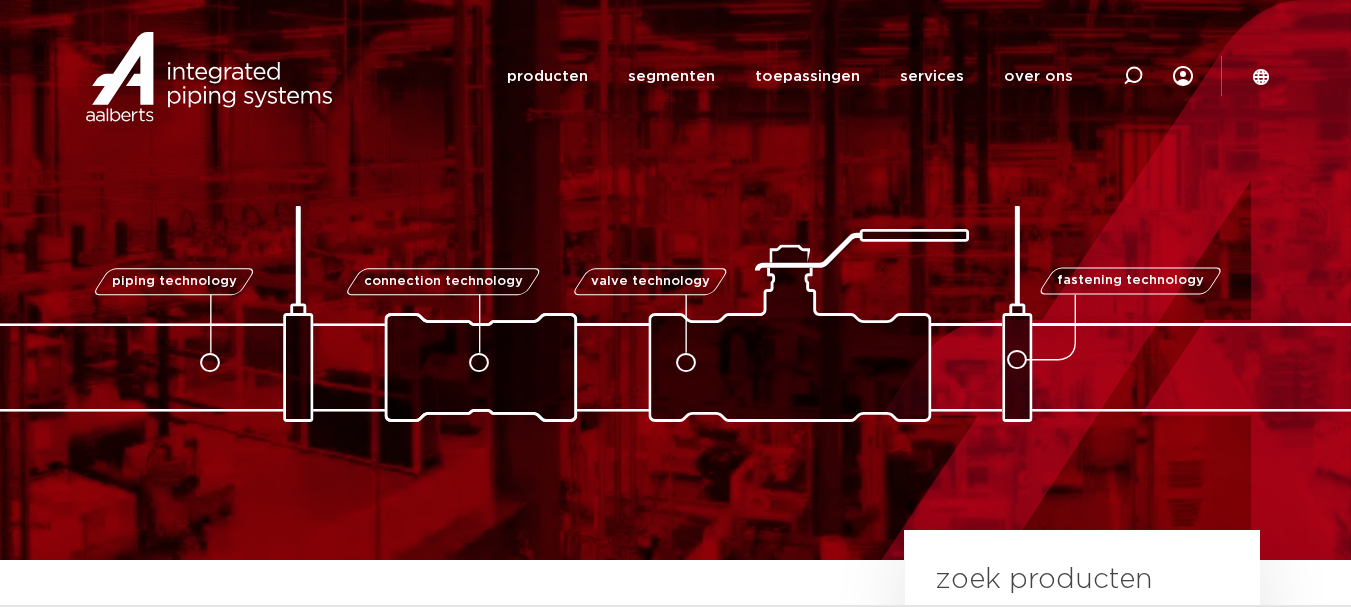 click 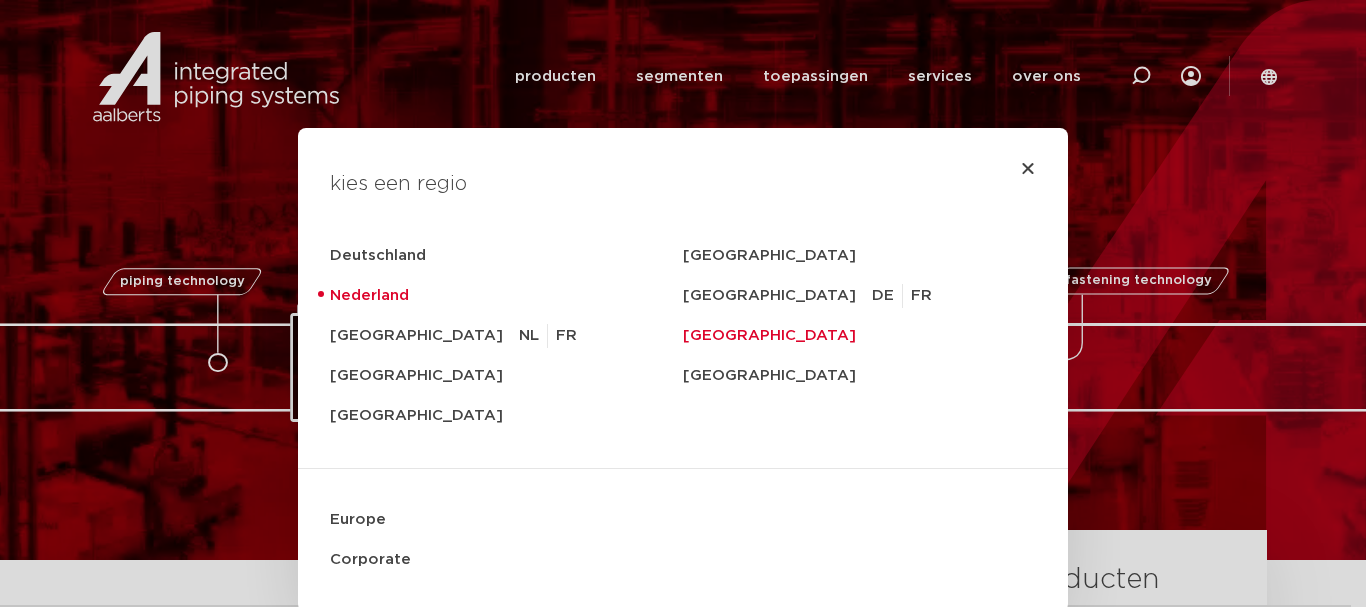 scroll, scrollTop: 20, scrollLeft: 0, axis: vertical 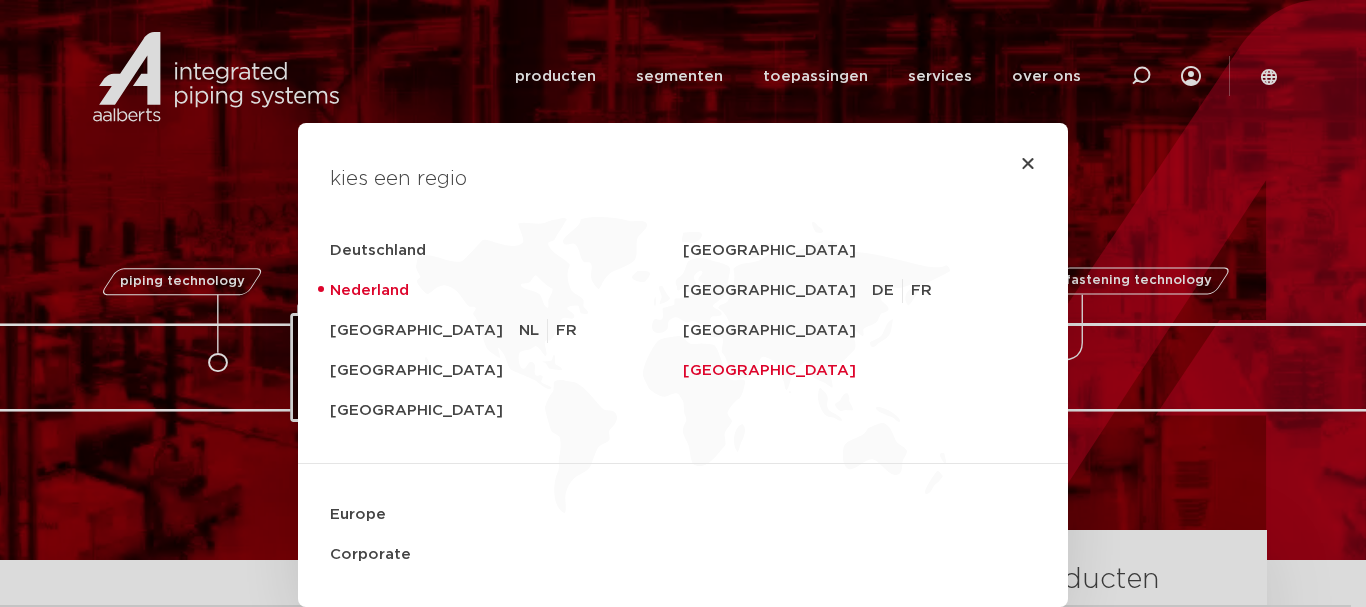click on "[GEOGRAPHIC_DATA]" 